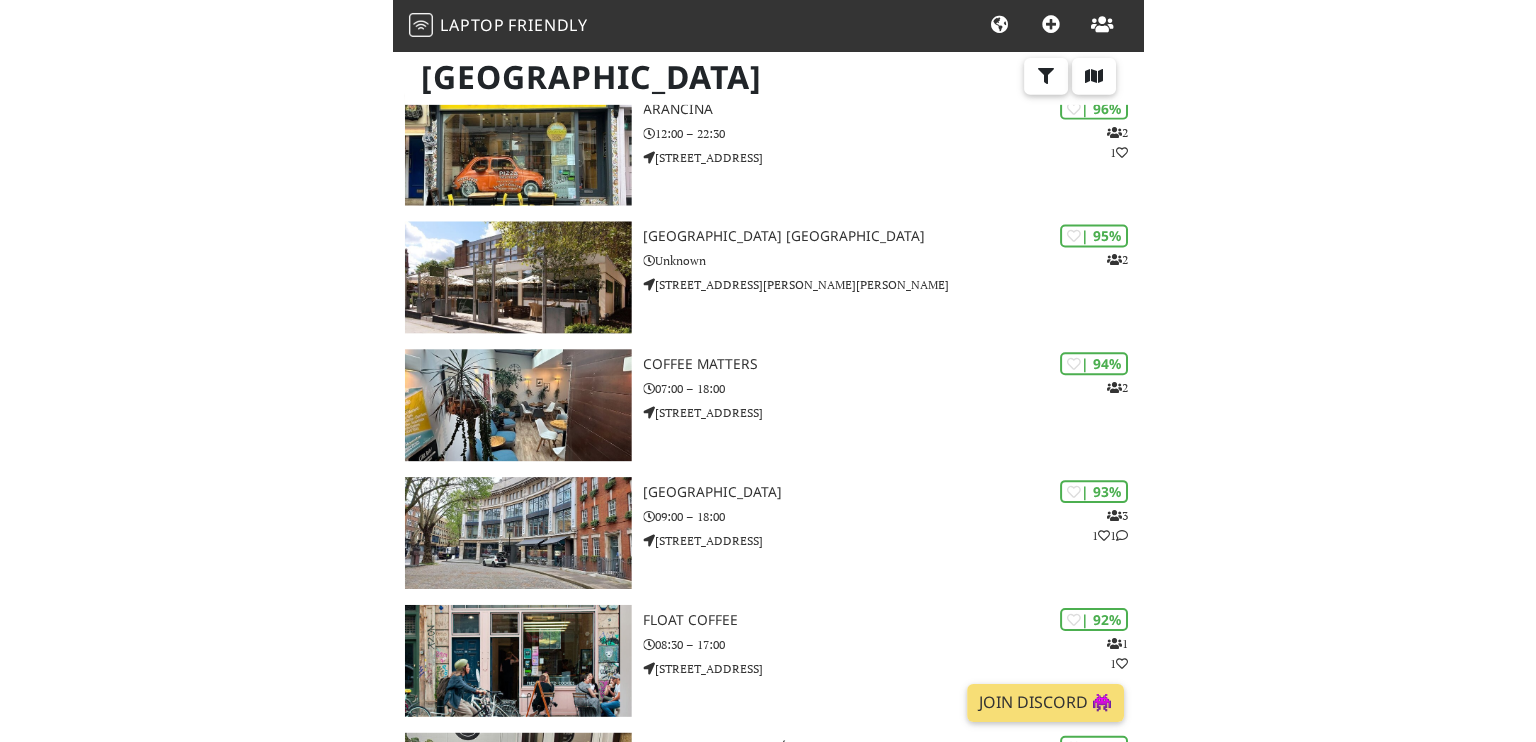 scroll, scrollTop: 0, scrollLeft: 0, axis: both 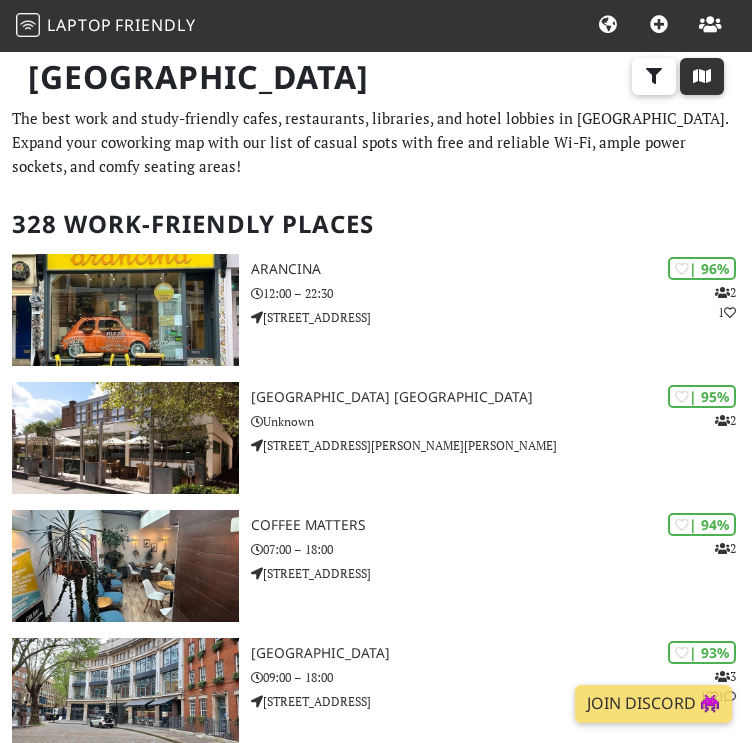 click at bounding box center (702, 77) 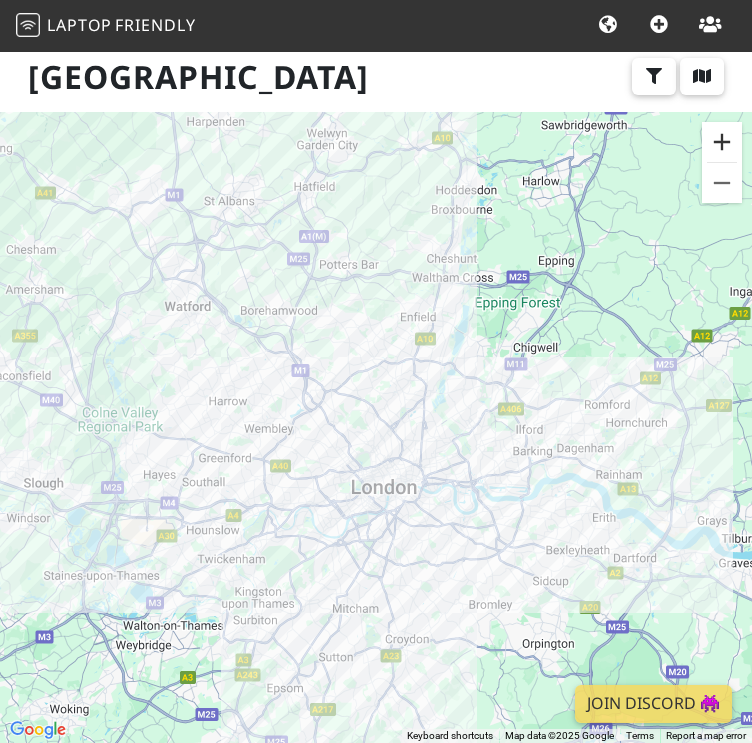 click at bounding box center [722, 142] 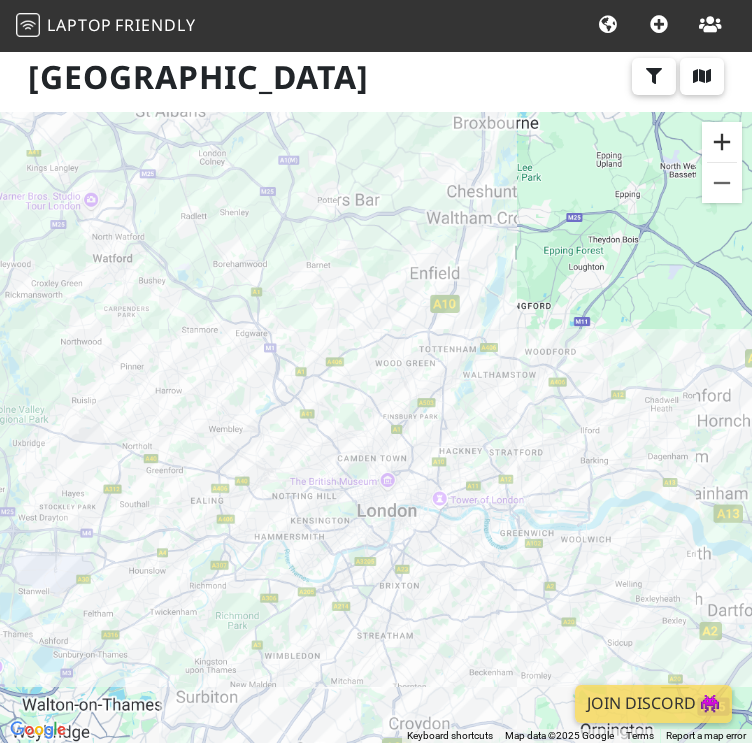 click at bounding box center [722, 142] 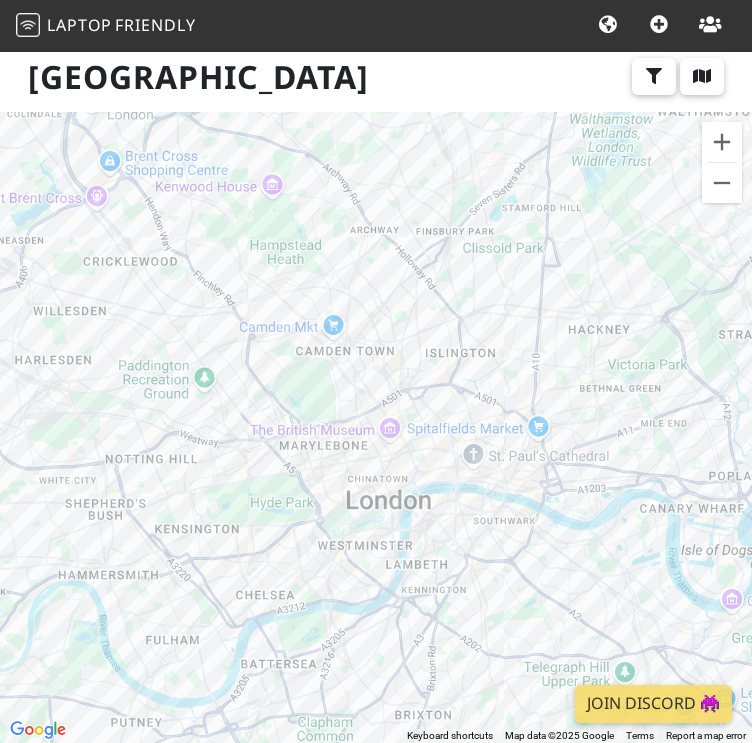 drag, startPoint x: 592, startPoint y: 382, endPoint x: 569, endPoint y: 135, distance: 248.06854 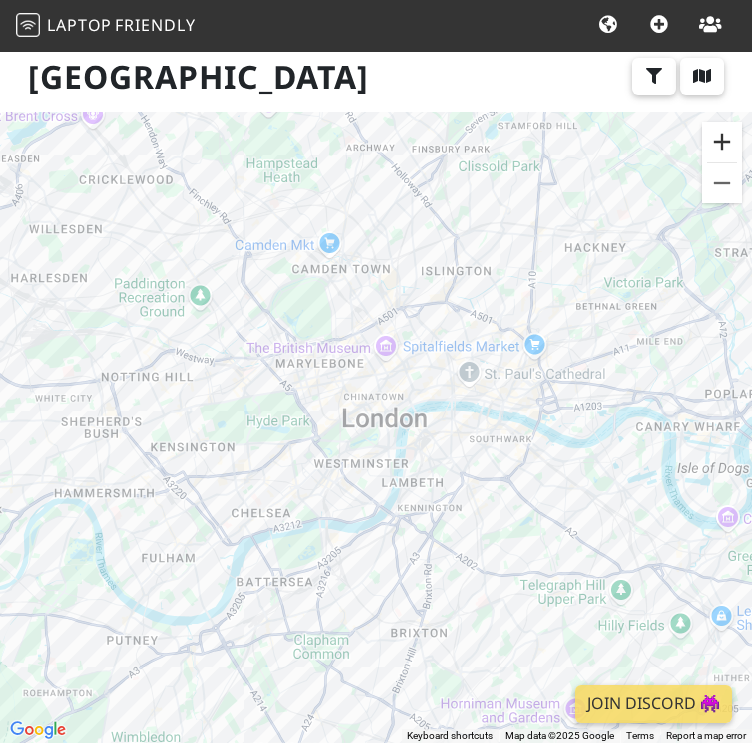 click at bounding box center [722, 142] 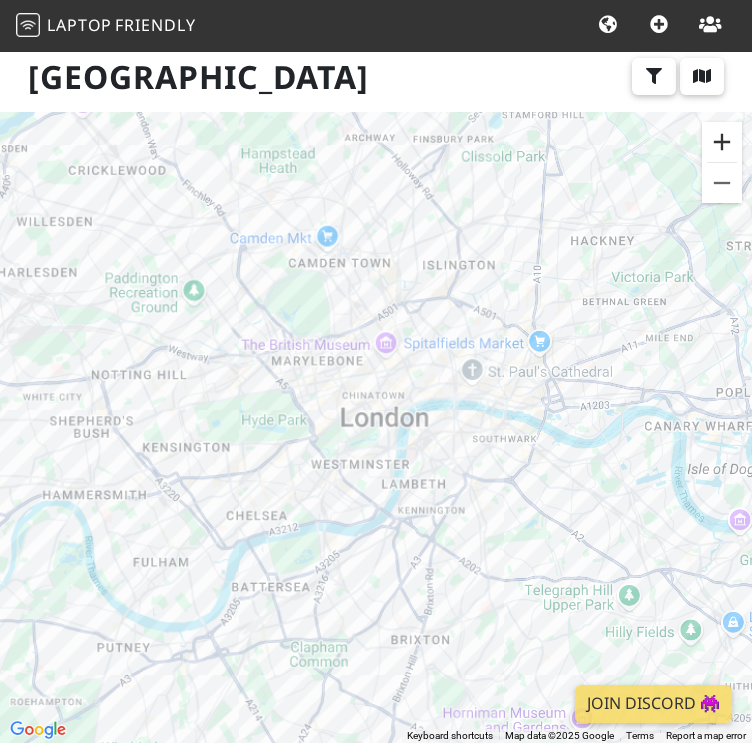 click at bounding box center [722, 142] 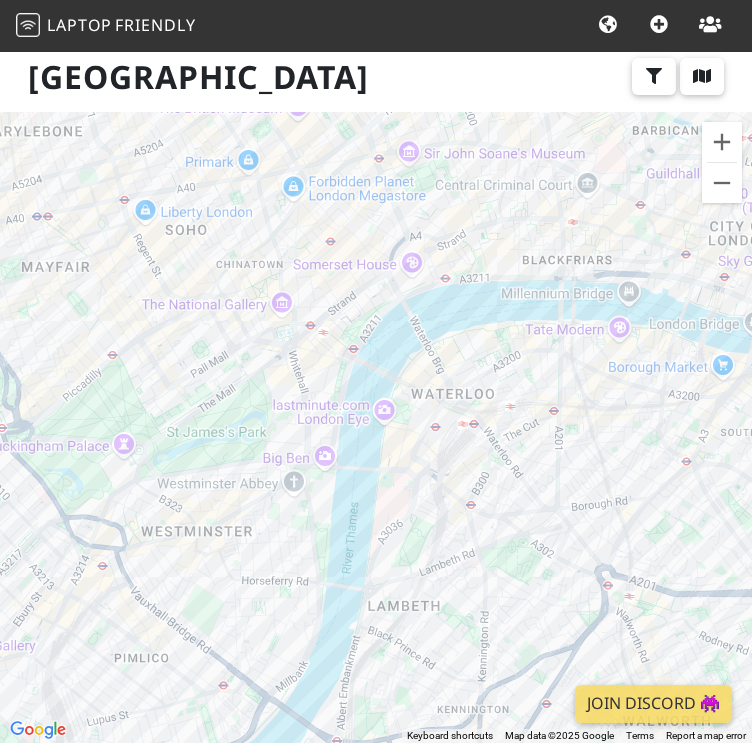 drag, startPoint x: 544, startPoint y: 335, endPoint x: 374, endPoint y: 294, distance: 174.87424 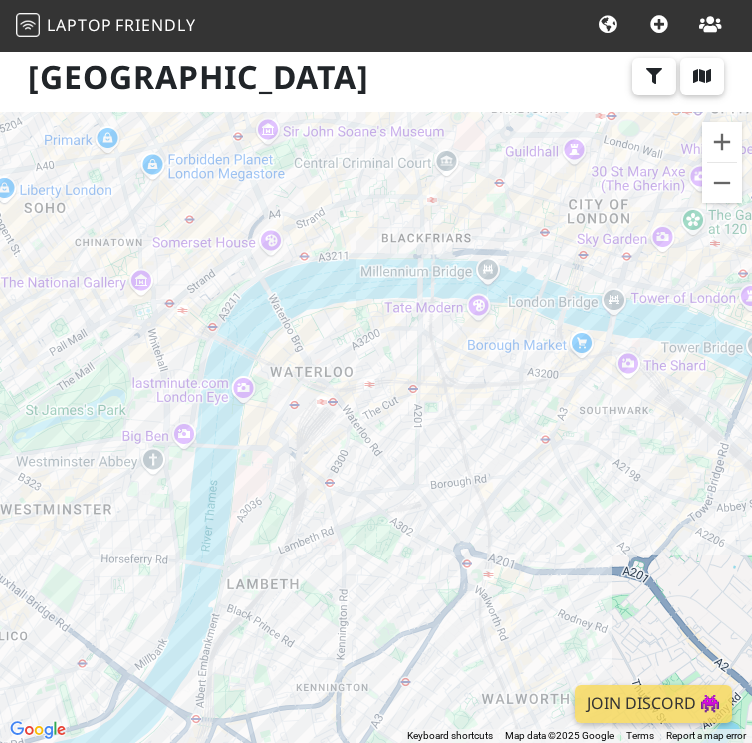 drag, startPoint x: 512, startPoint y: 366, endPoint x: 432, endPoint y: 368, distance: 80.024994 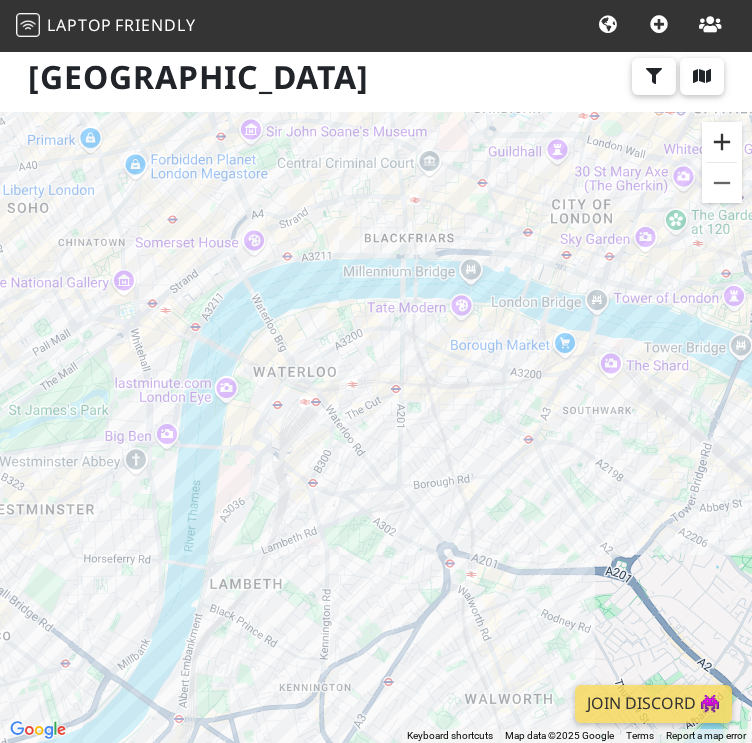 click at bounding box center (722, 142) 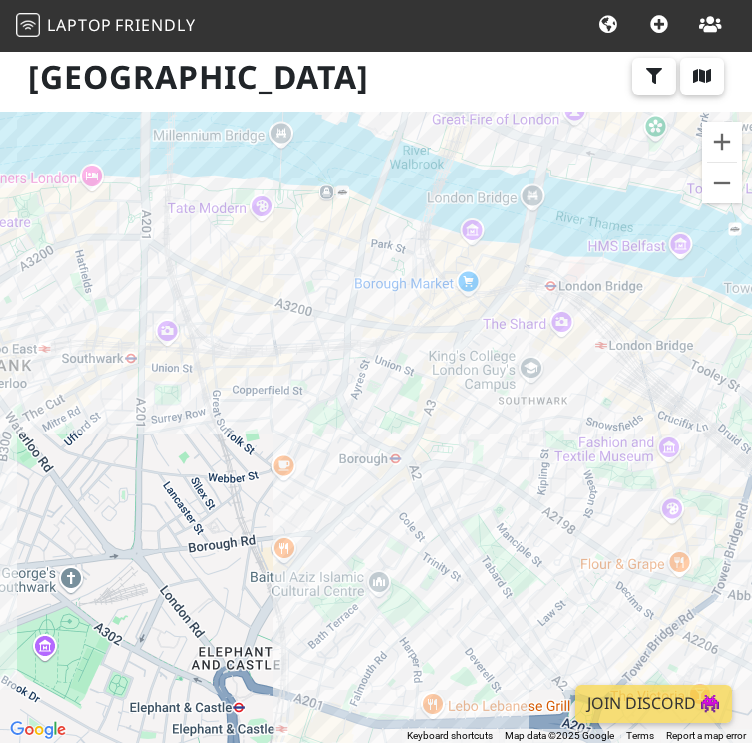 drag, startPoint x: 583, startPoint y: 326, endPoint x: 294, endPoint y: 335, distance: 289.1401 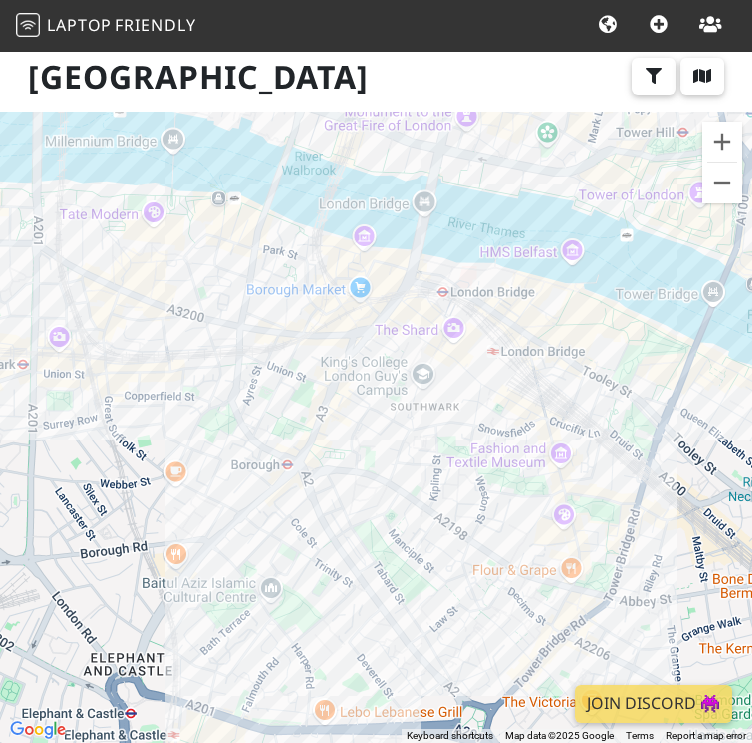 drag, startPoint x: 289, startPoint y: 348, endPoint x: 348, endPoint y: 386, distance: 70.178345 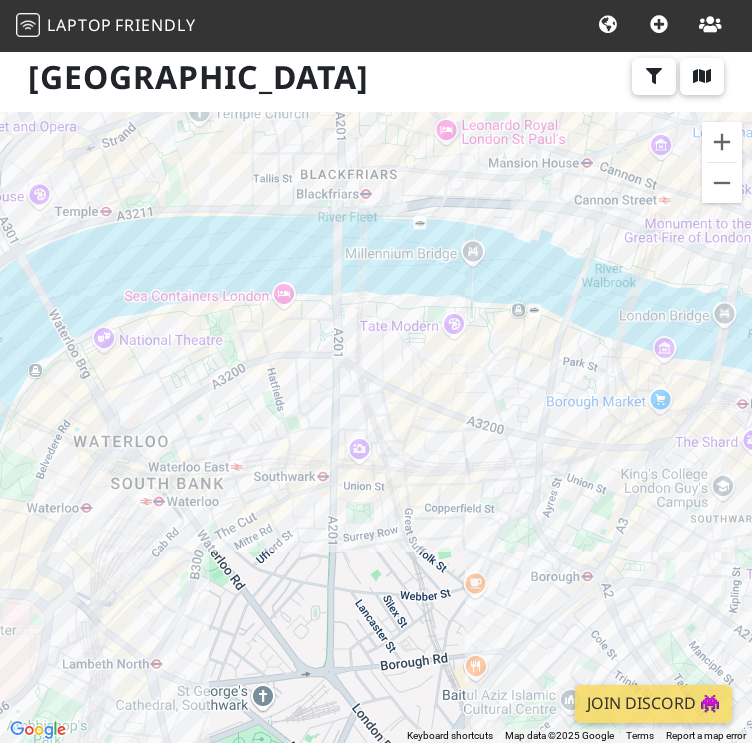 drag, startPoint x: 128, startPoint y: 347, endPoint x: 273, endPoint y: 331, distance: 145.88008 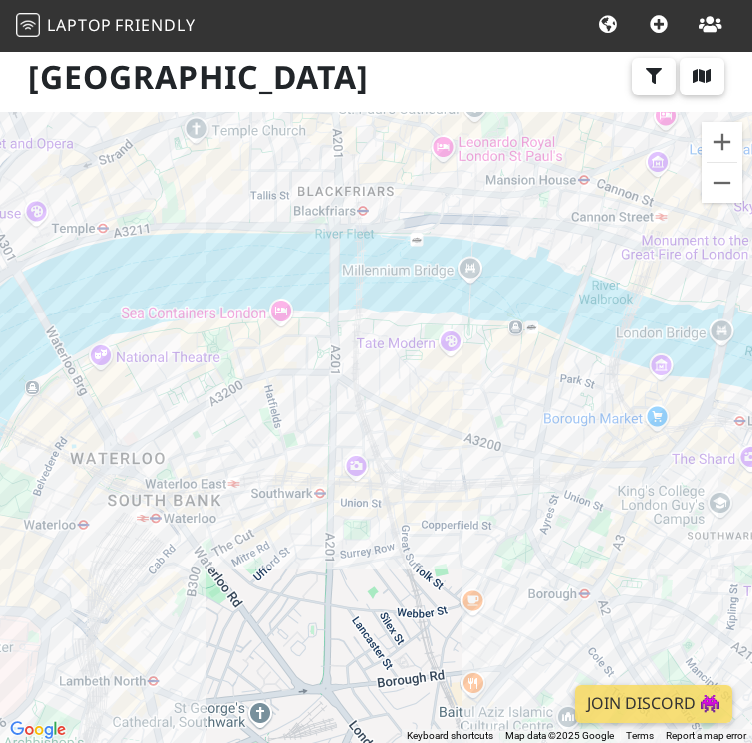 drag, startPoint x: 400, startPoint y: 331, endPoint x: 220, endPoint y: 392, distance: 190.05525 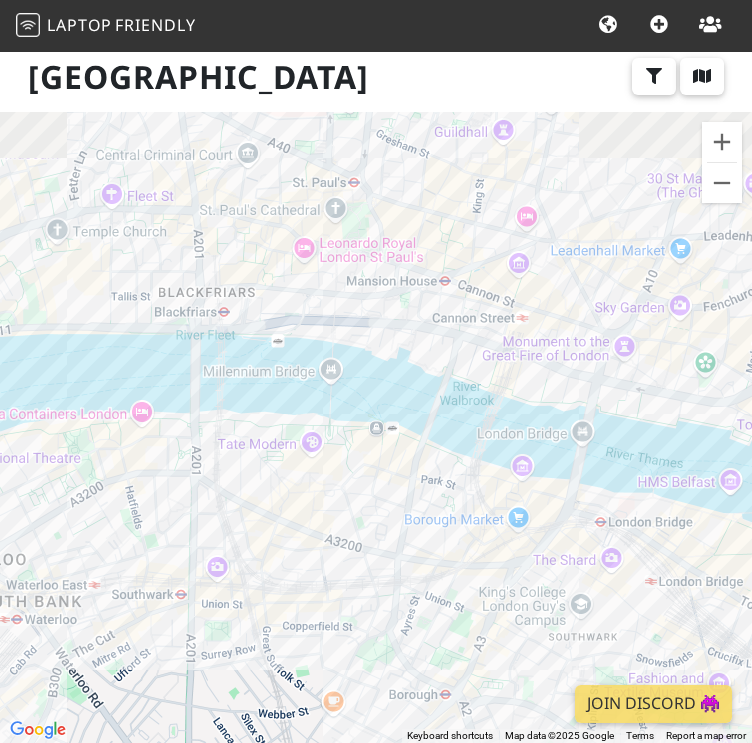 drag, startPoint x: 416, startPoint y: 263, endPoint x: 333, endPoint y: 330, distance: 106.66771 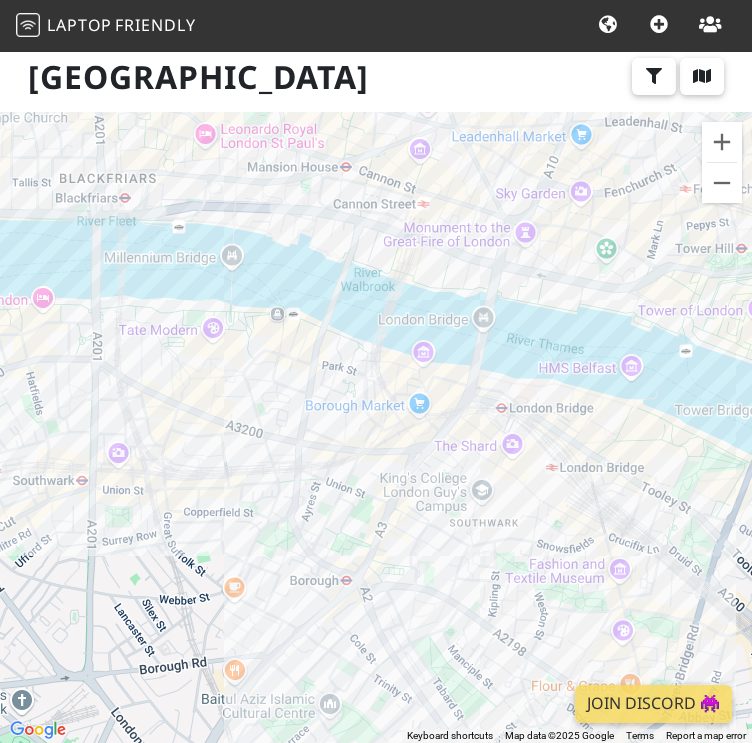 drag, startPoint x: 460, startPoint y: 461, endPoint x: 336, endPoint y: 198, distance: 290.76624 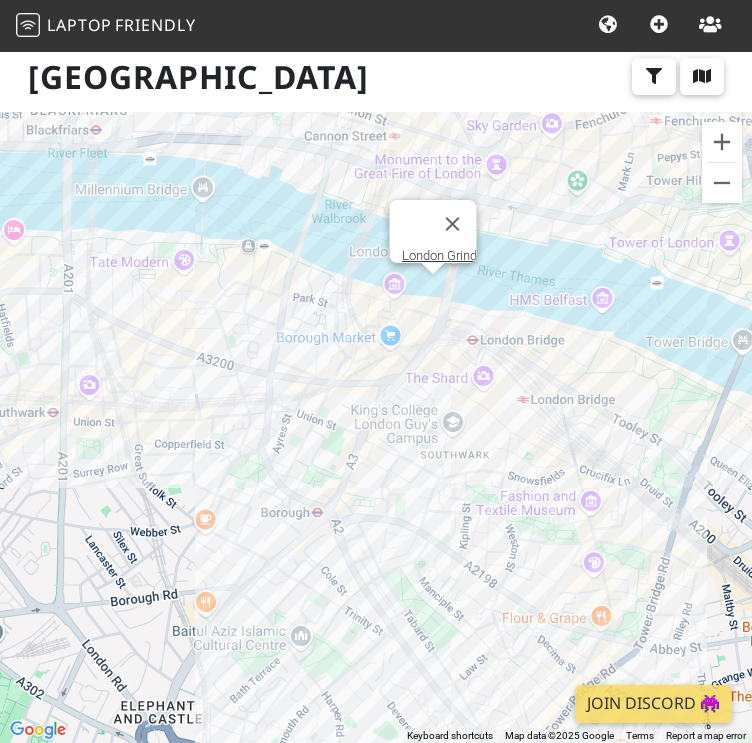 click on "To navigate, press the arrow keys. London Grind" at bounding box center (376, 427) 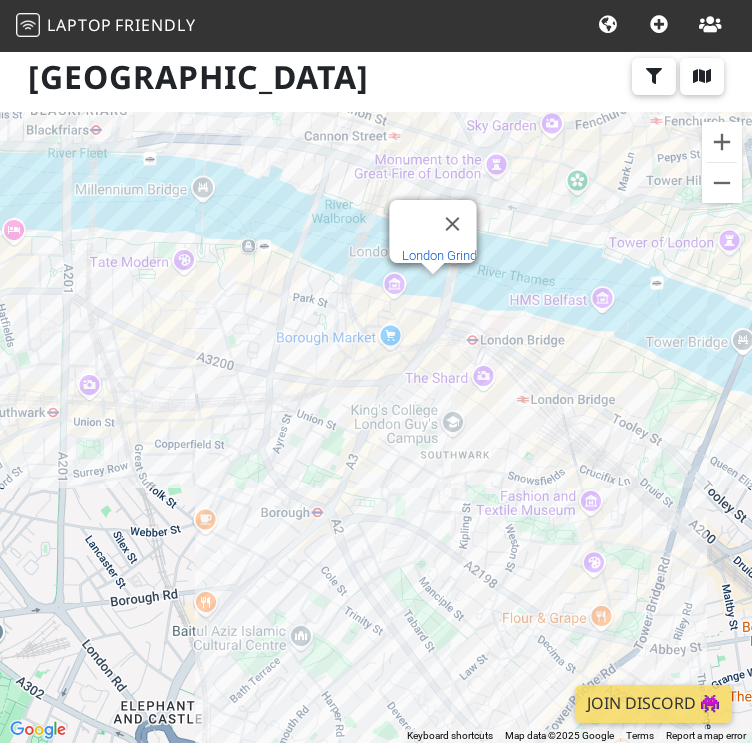 click on "London Grind" at bounding box center [439, 255] 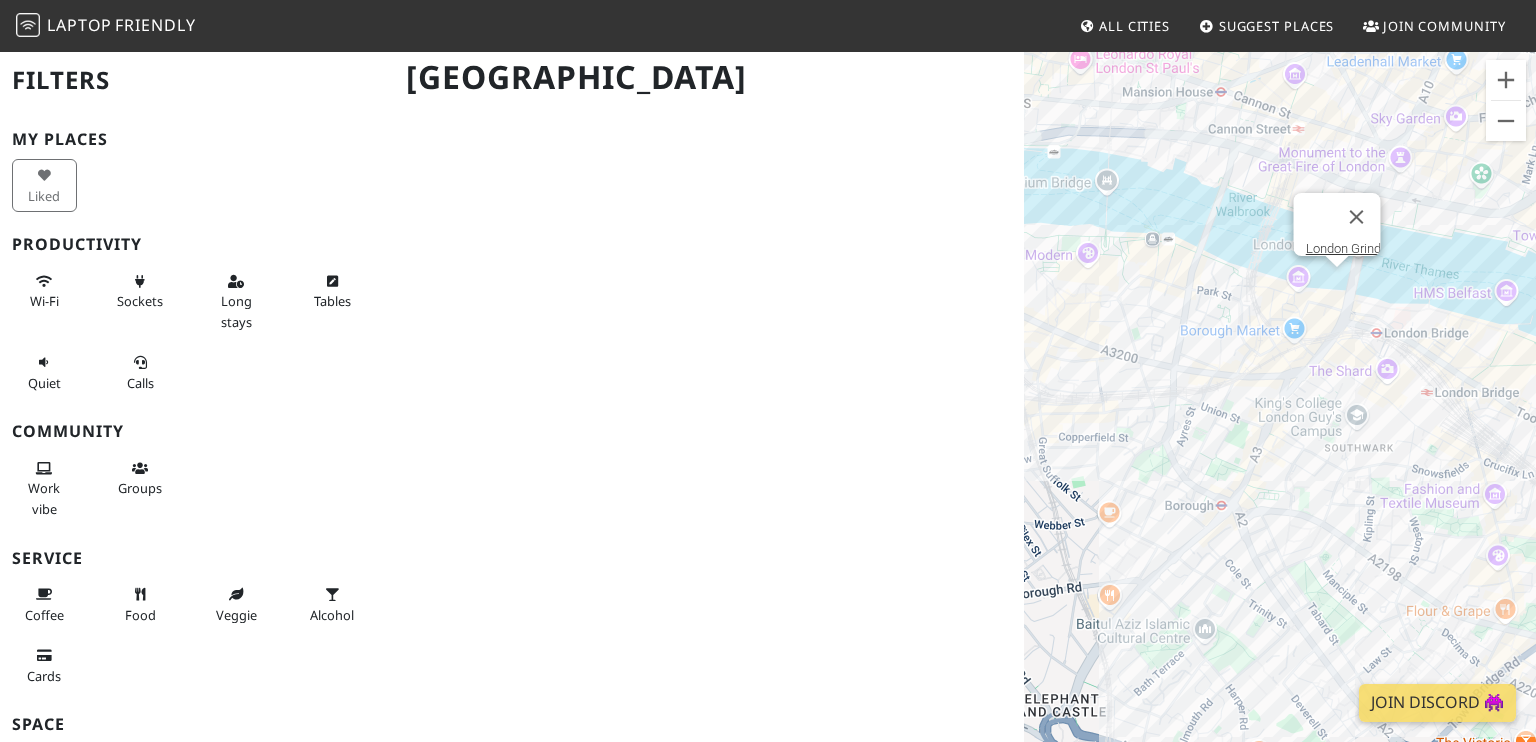 scroll, scrollTop: 117, scrollLeft: 0, axis: vertical 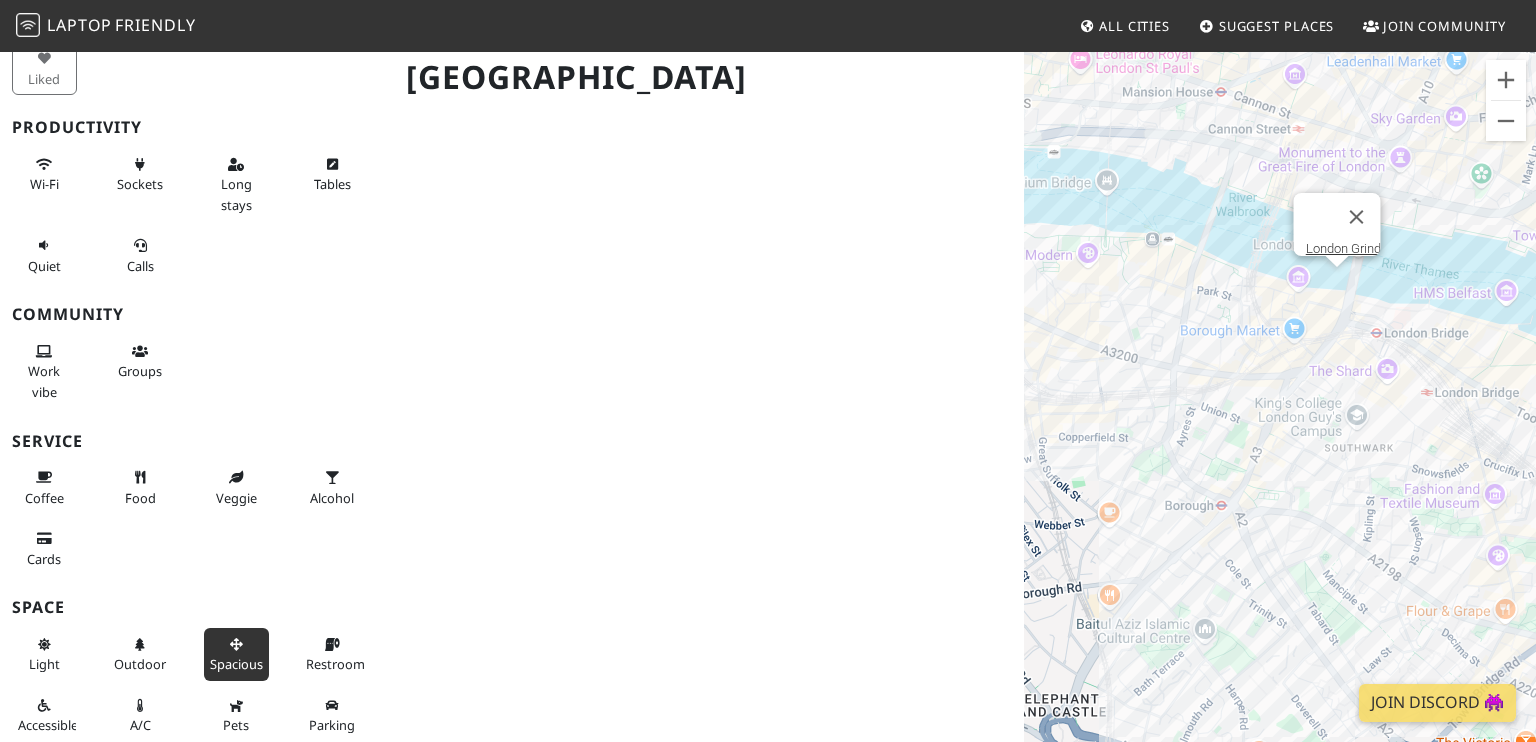 click on "Spacious" at bounding box center [236, 654] 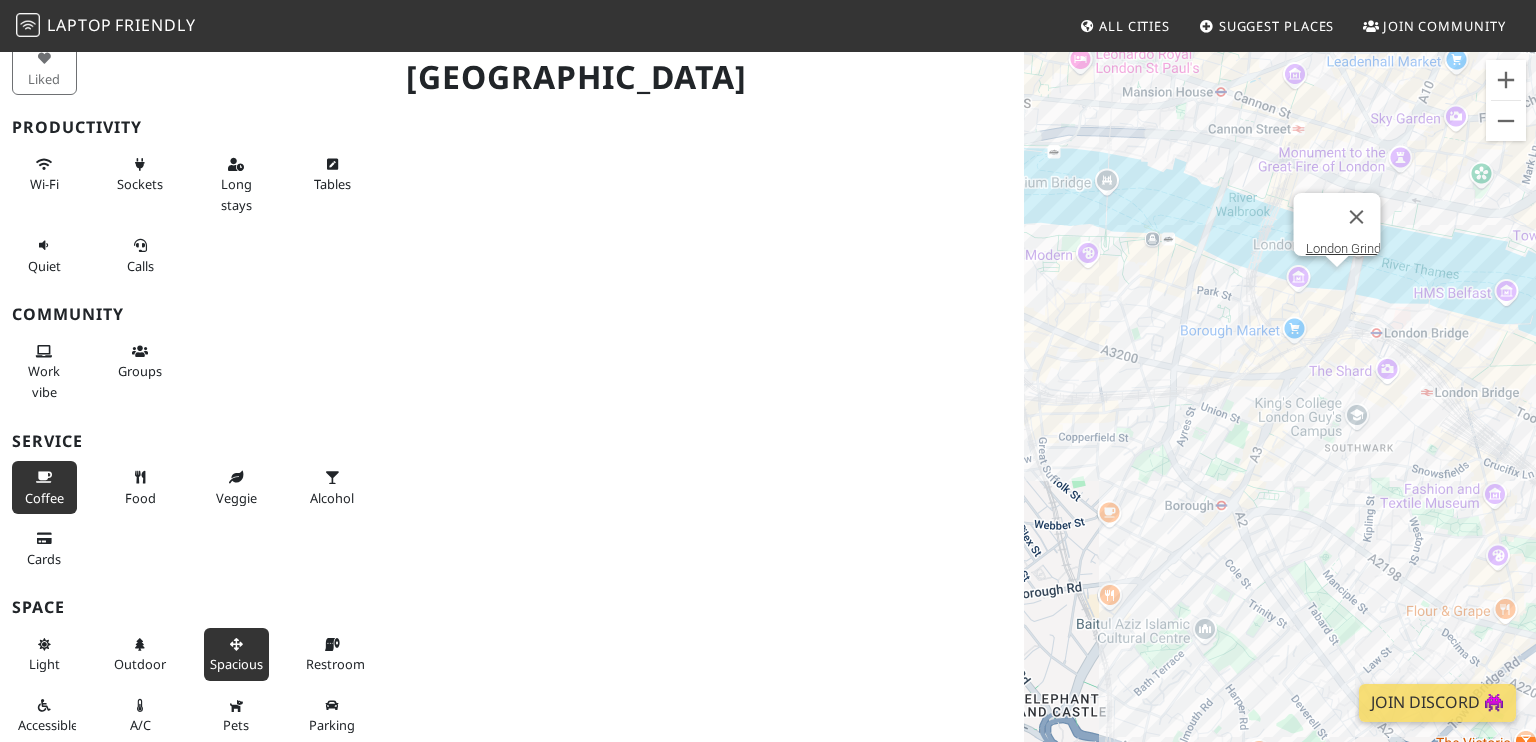 click on "Coffee" at bounding box center [44, 487] 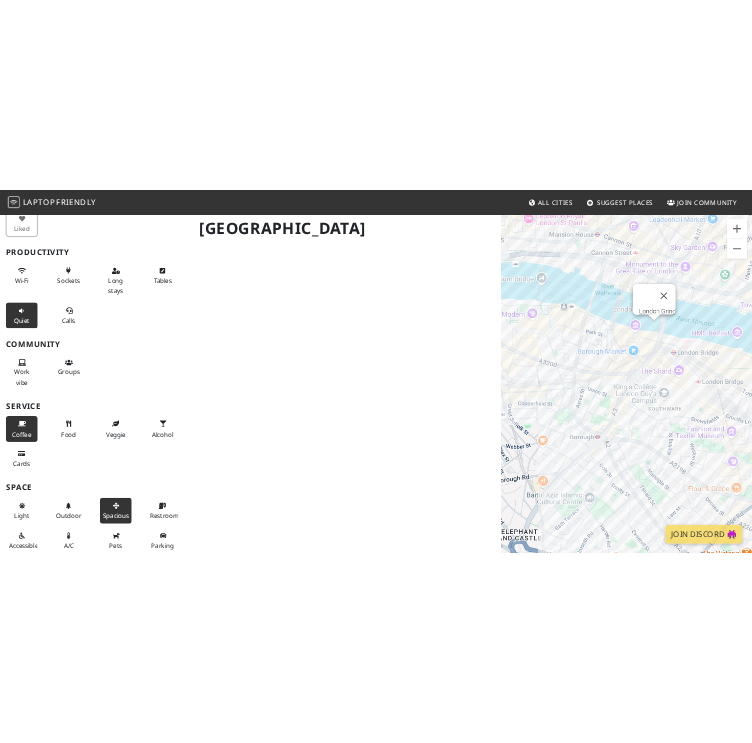 scroll, scrollTop: 0, scrollLeft: 0, axis: both 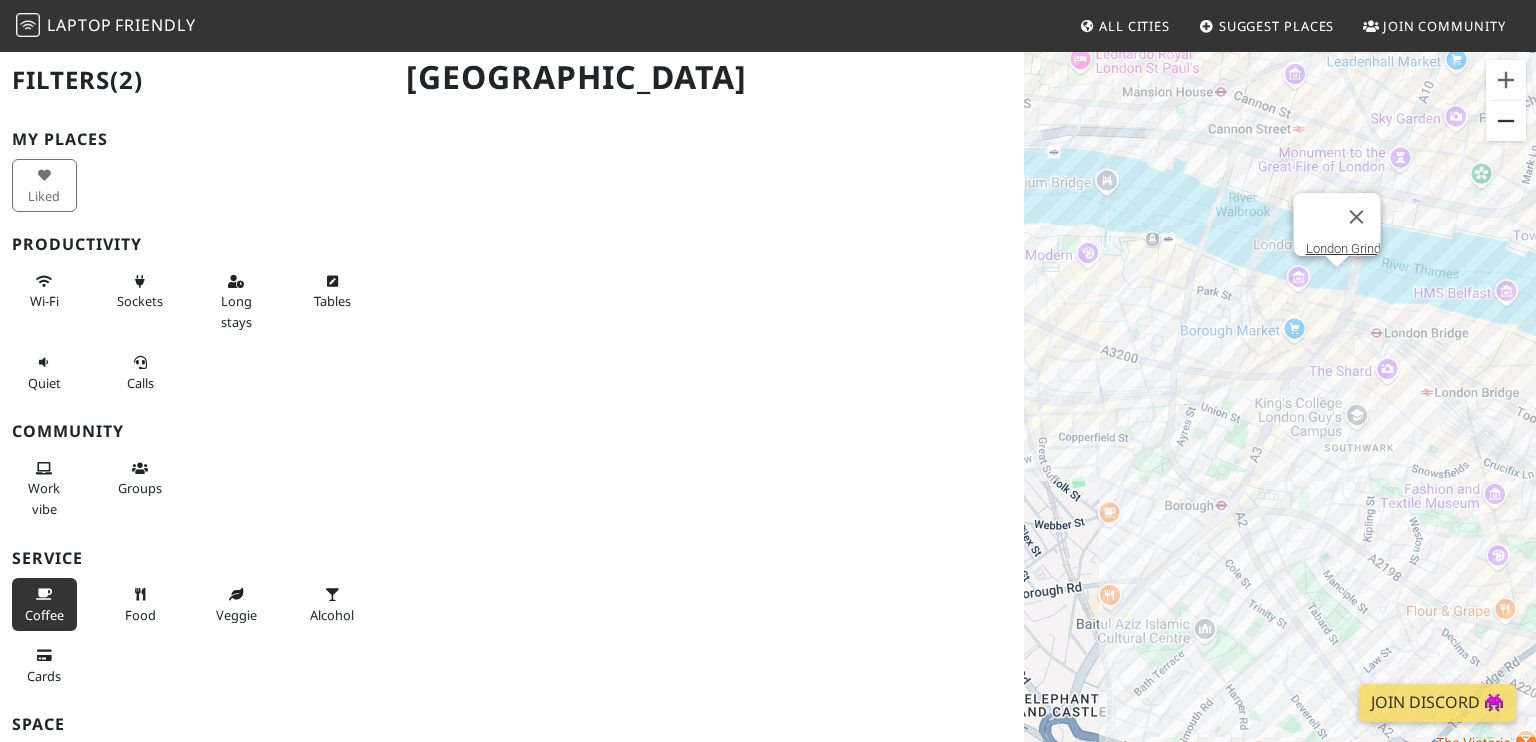 click at bounding box center (1506, 121) 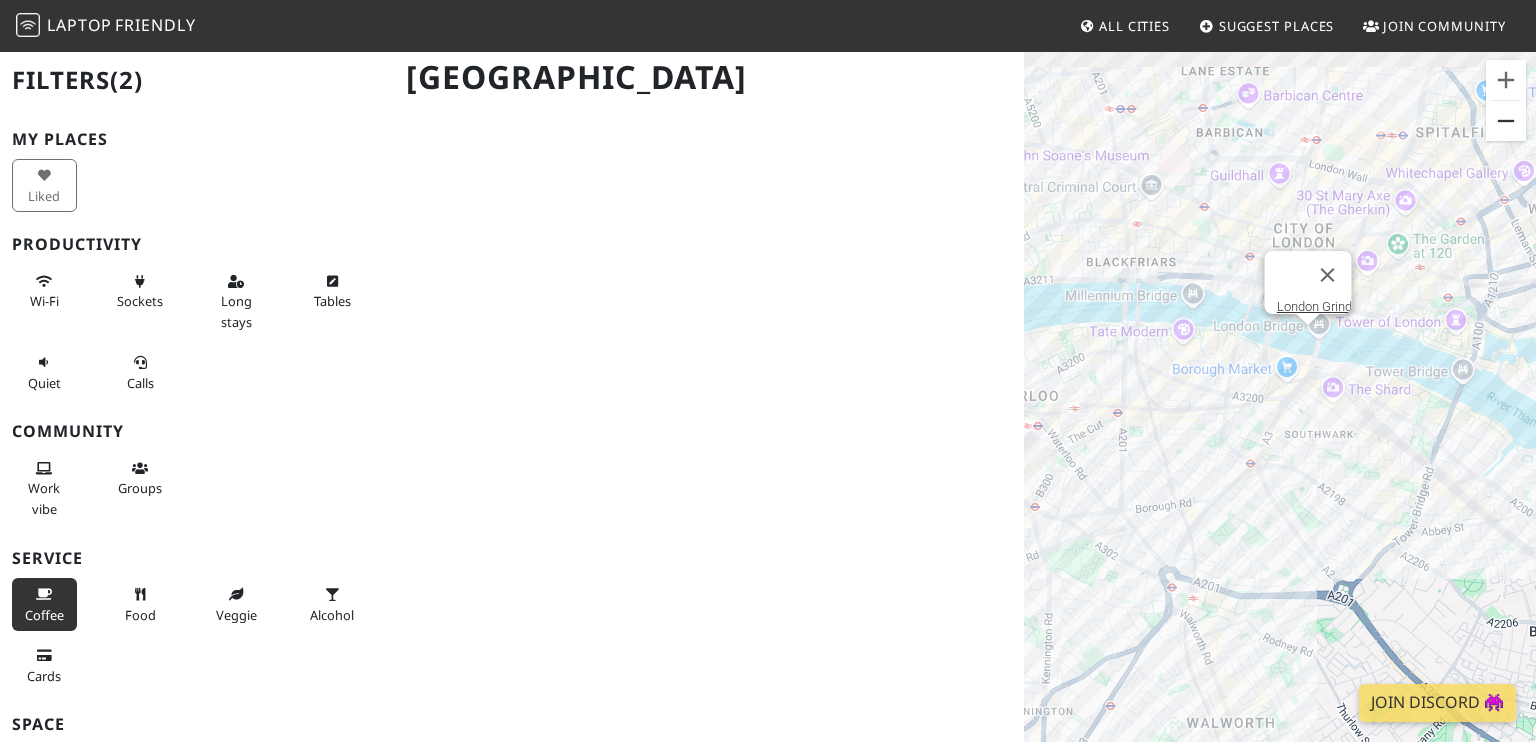 click at bounding box center [1506, 121] 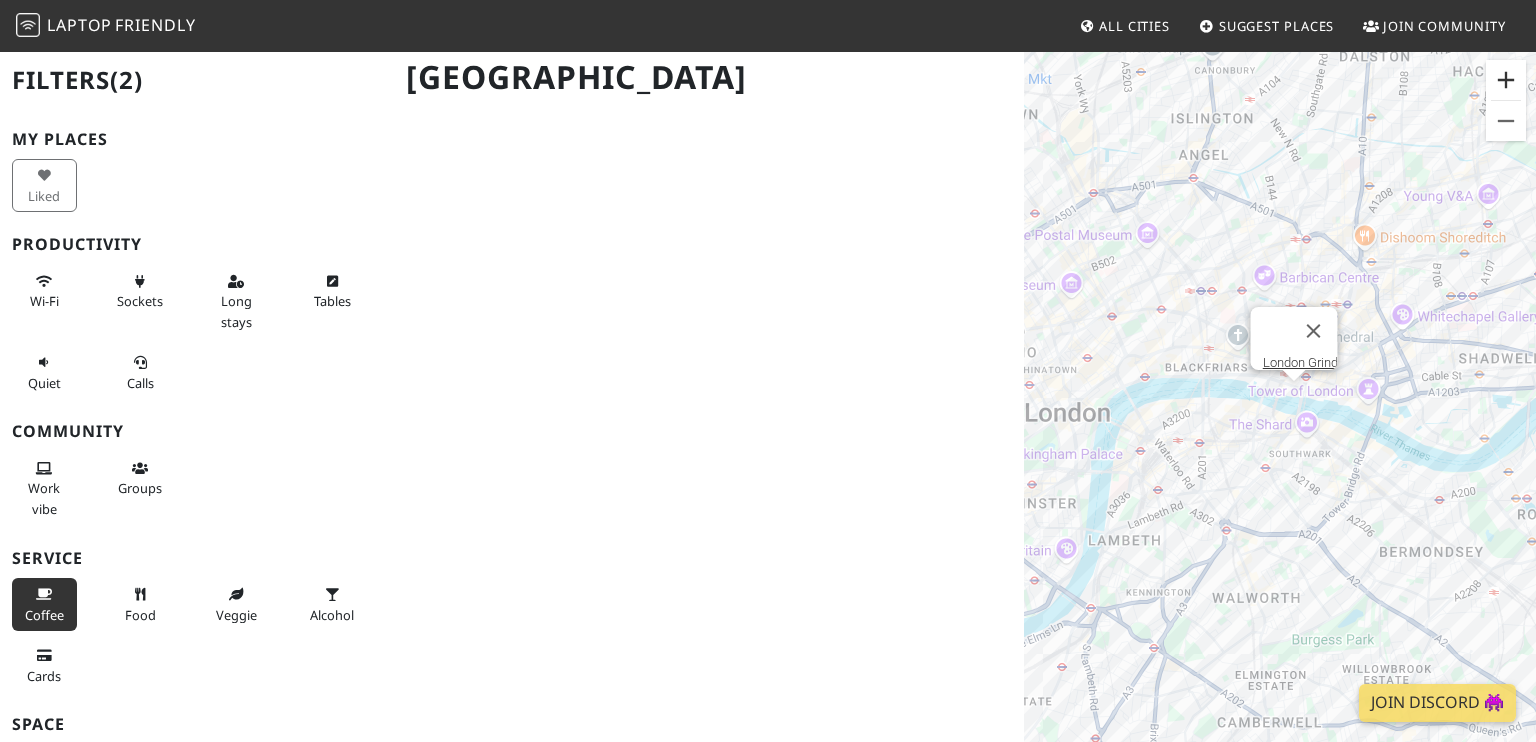 click at bounding box center [1506, 80] 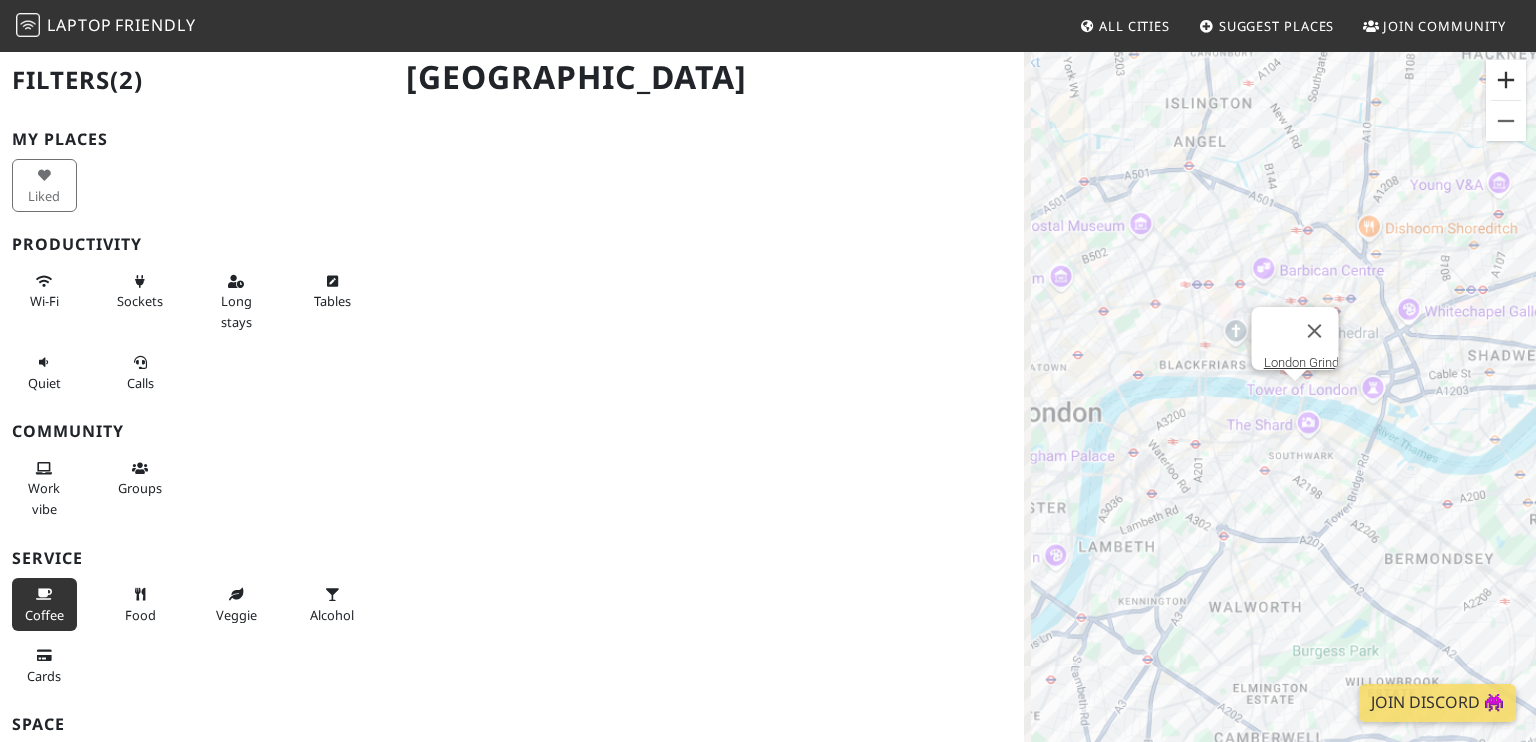 click at bounding box center [1506, 80] 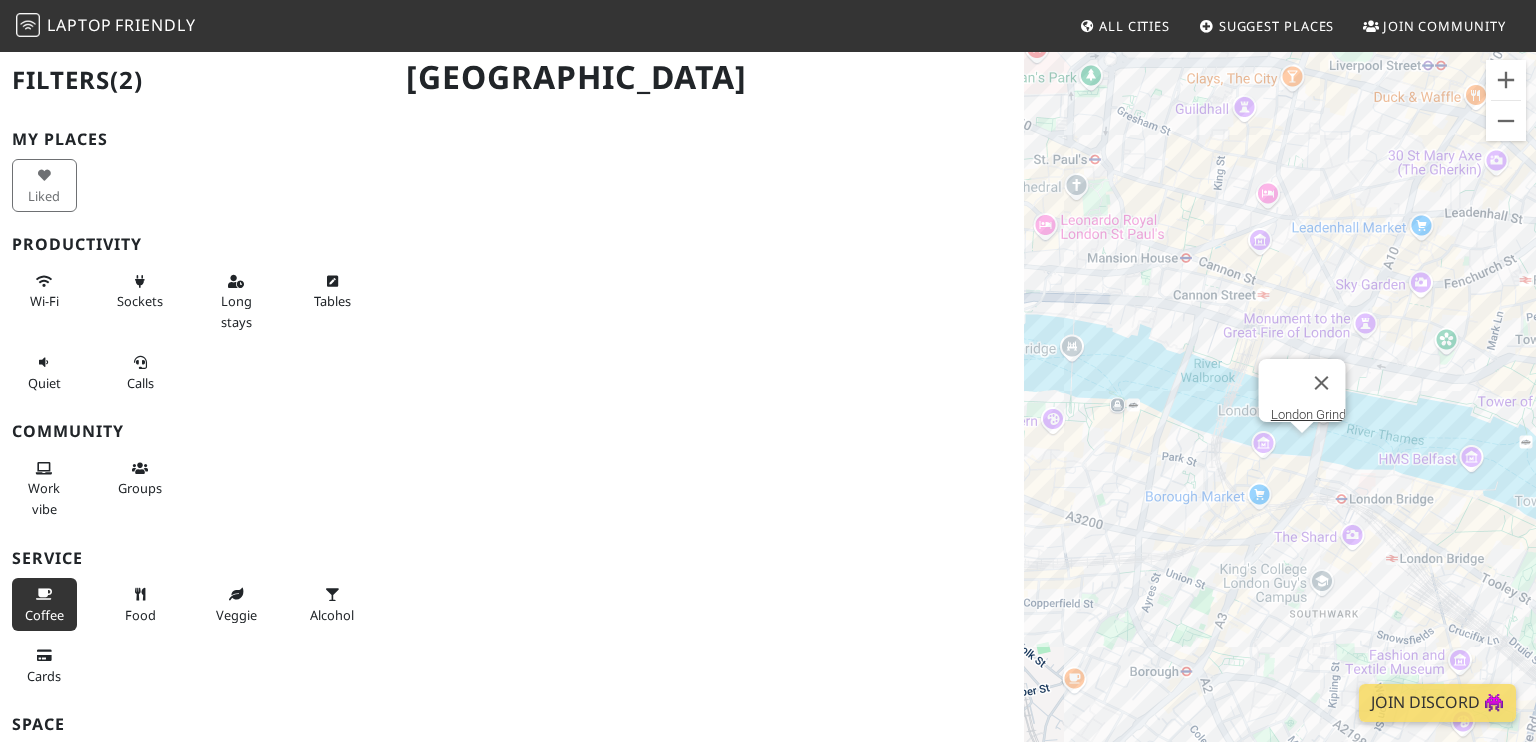 drag, startPoint x: 1398, startPoint y: 141, endPoint x: 1344, endPoint y: 215, distance: 91.60786 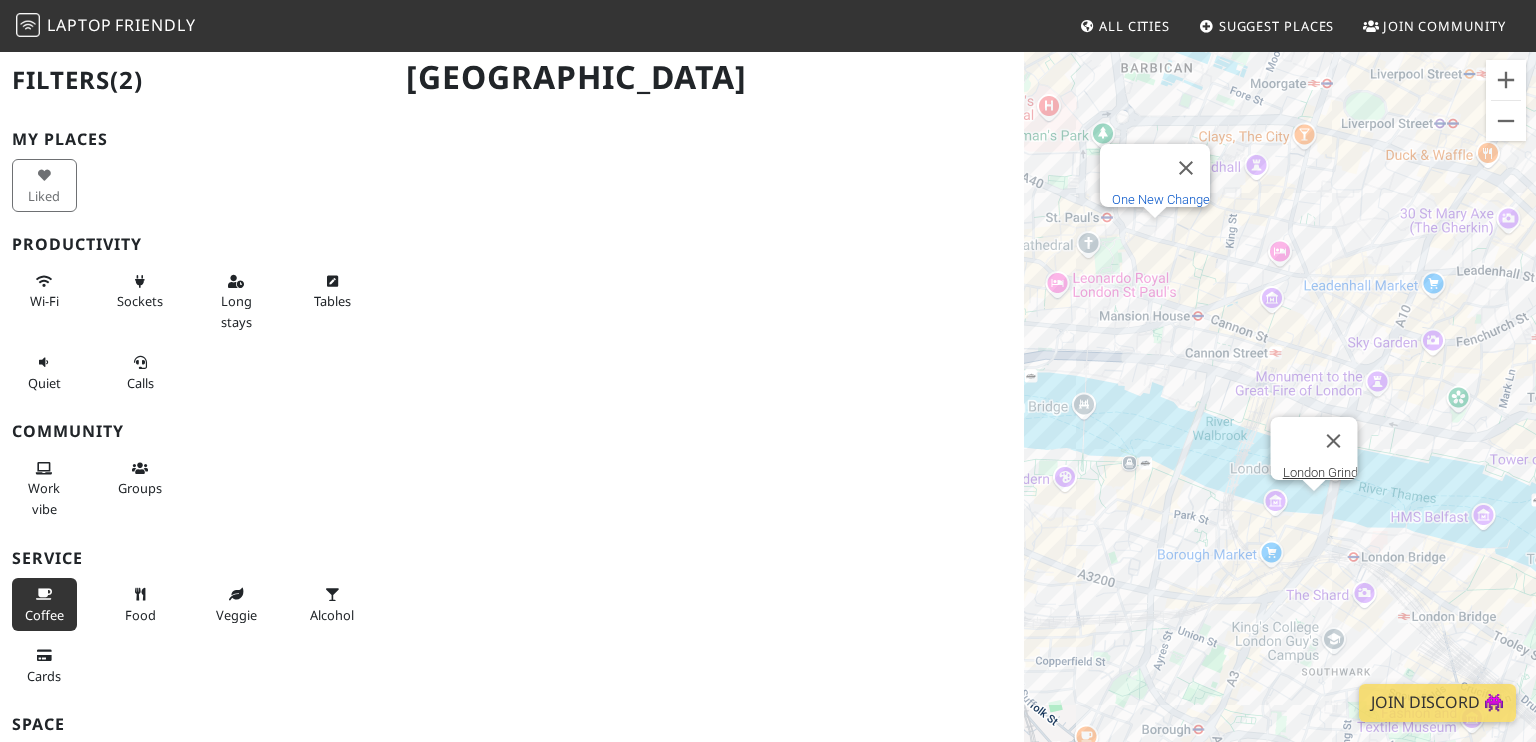 click on "One New Change" at bounding box center (1161, 199) 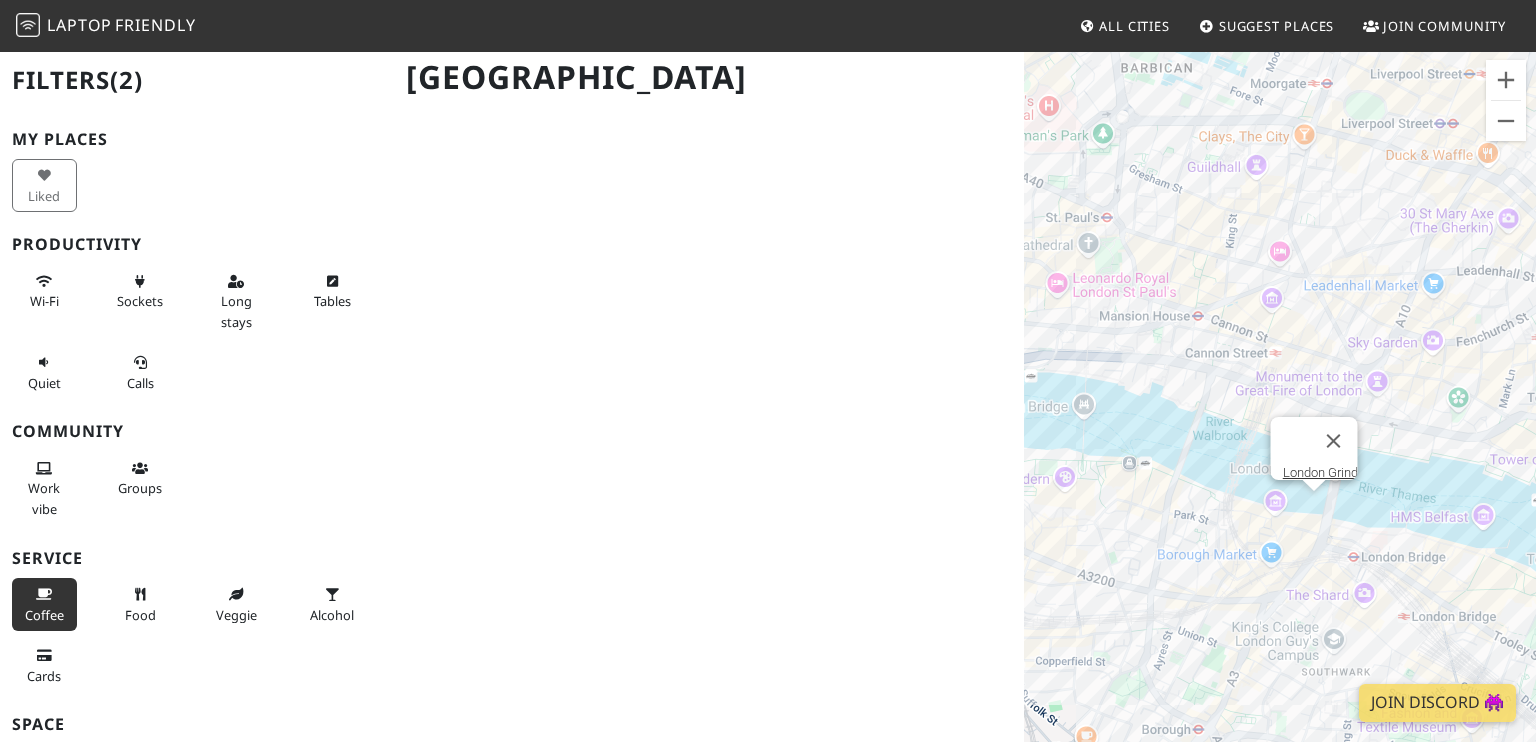 drag, startPoint x: 1200, startPoint y: 331, endPoint x: 1345, endPoint y: 255, distance: 163.71011 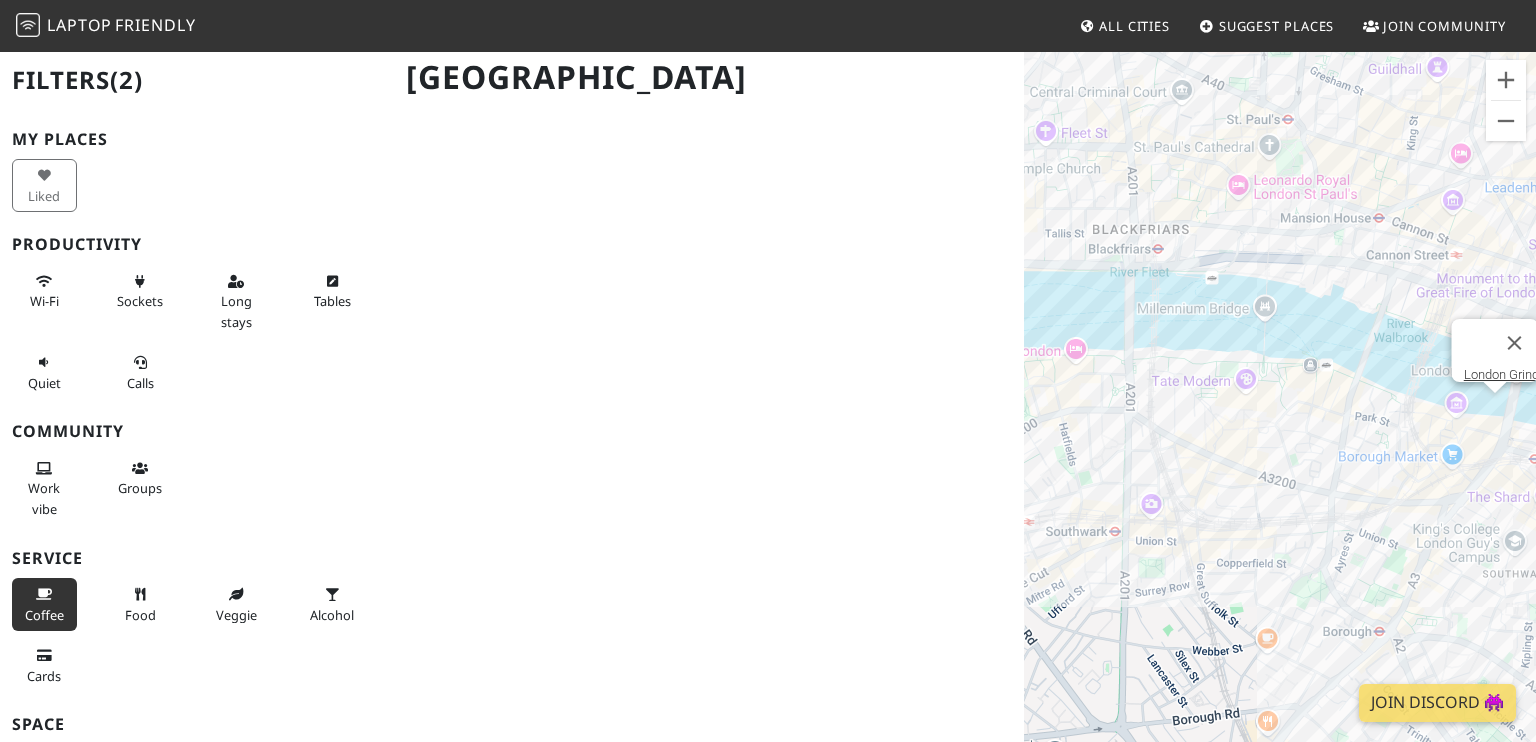 click on "To navigate, press the arrow keys. London Grind" at bounding box center (1280, 421) 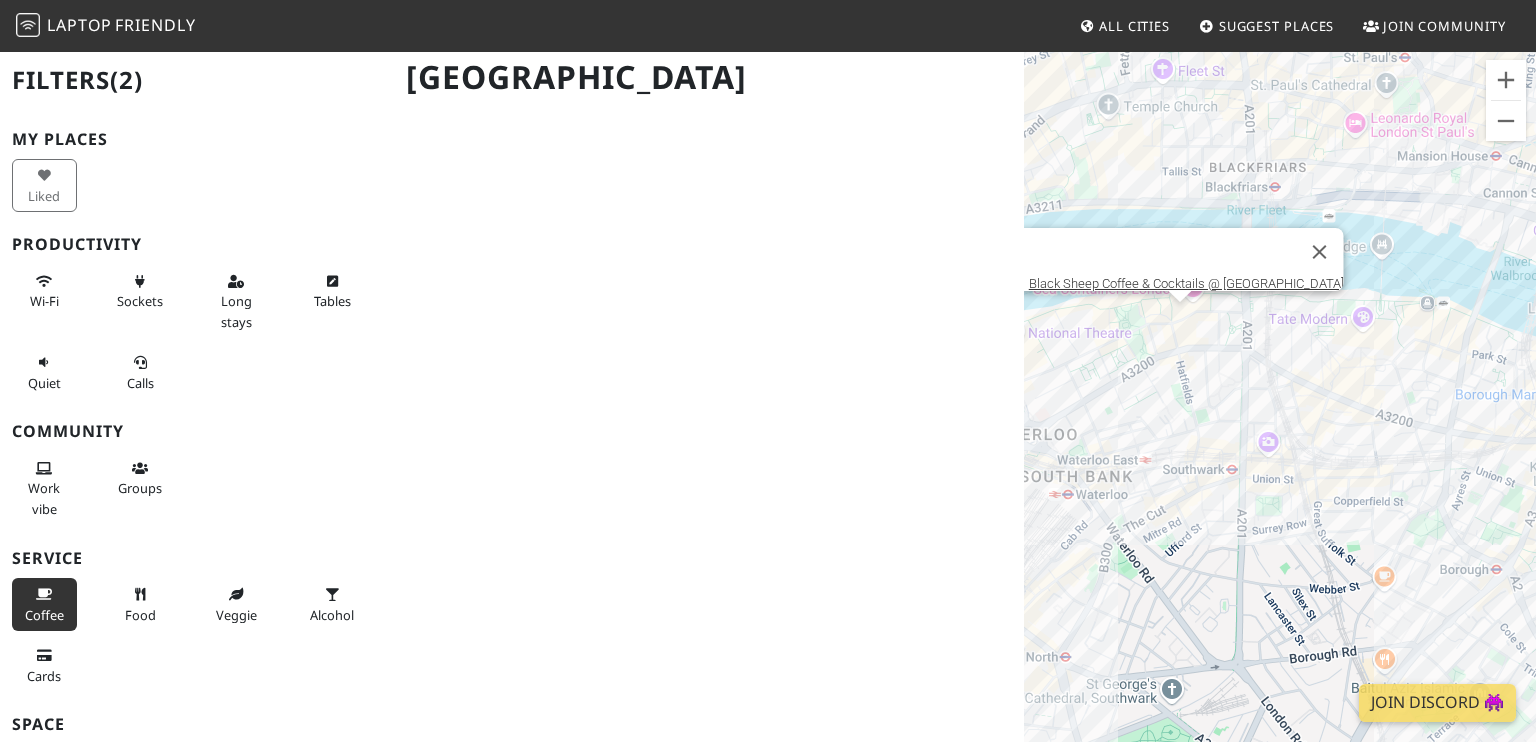 click on "To navigate, press the arrow keys. London Grind Black Sheep Coffee & Cocktails @ Southbank Central" at bounding box center (1280, 421) 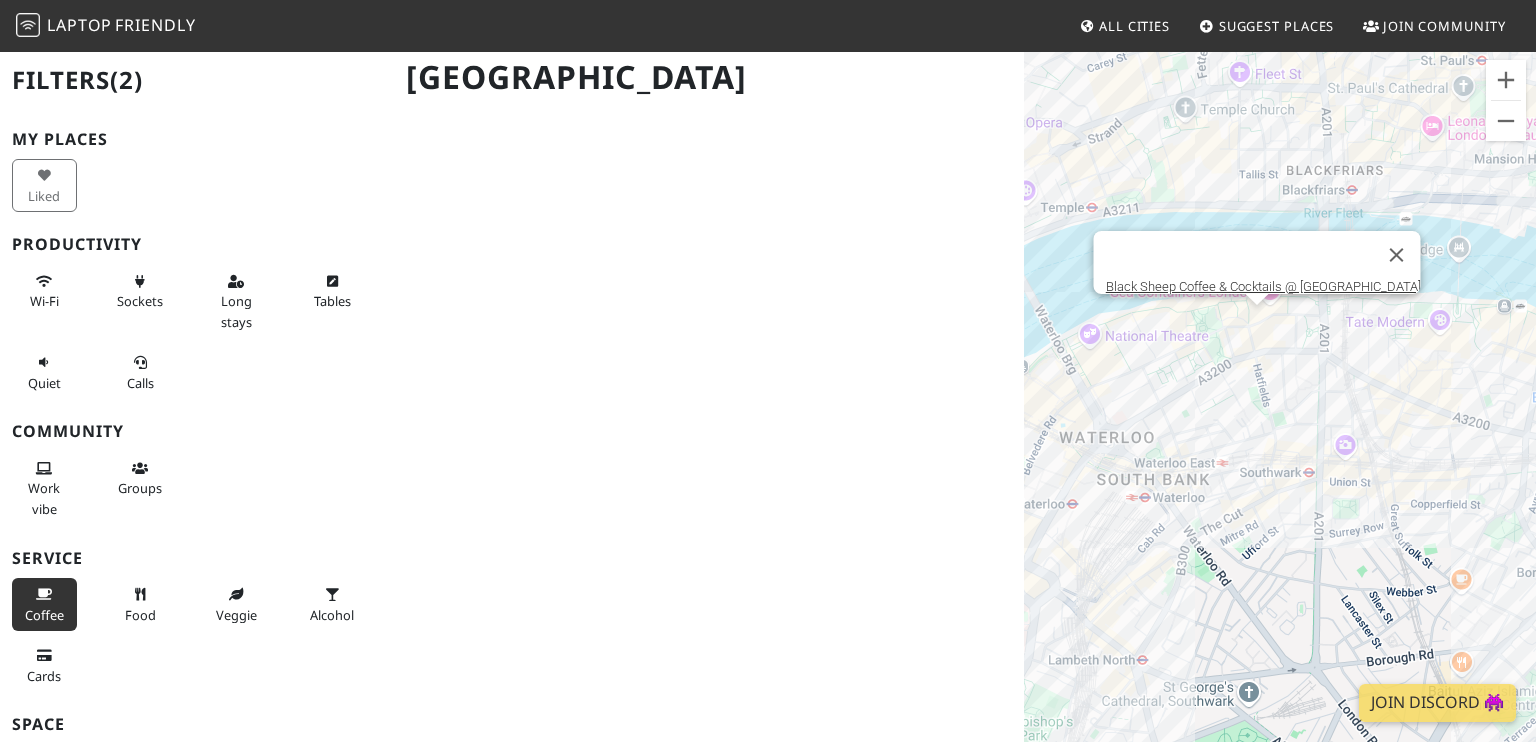click on "To navigate, press the arrow keys. London Grind Black Sheep Coffee & Cocktails @ Southbank Central" at bounding box center [1280, 421] 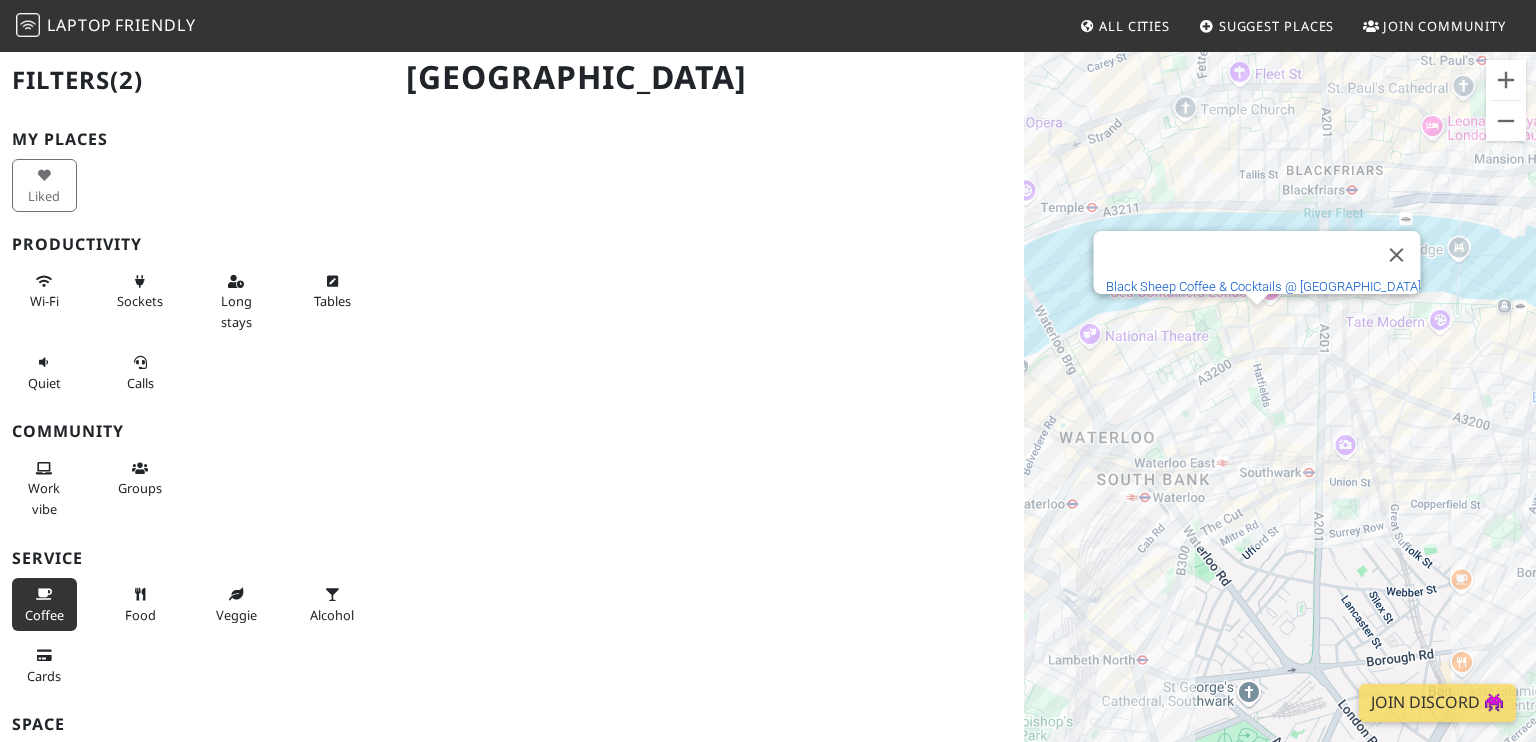 click on "Black Sheep Coffee & Cocktails @ Southbank Central" at bounding box center (1263, 286) 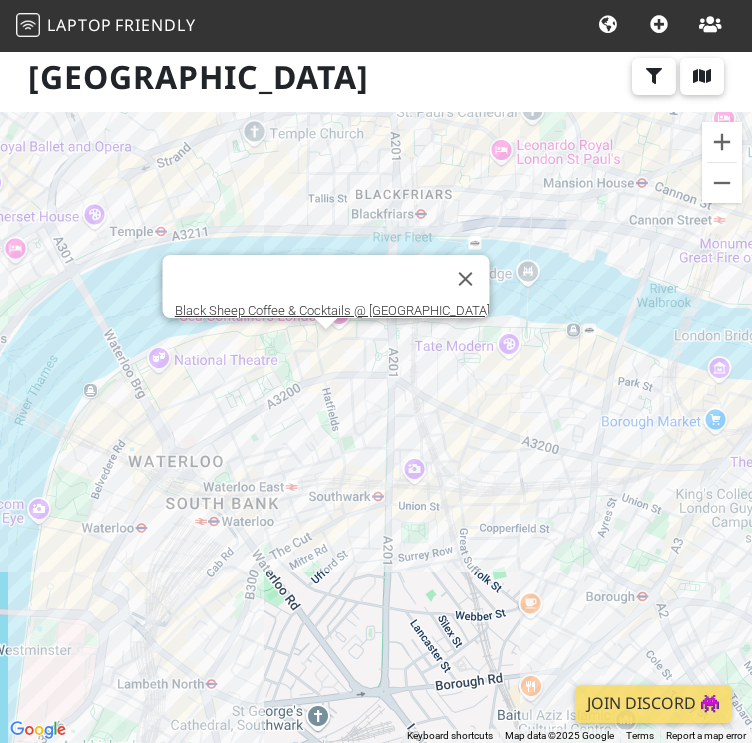 drag, startPoint x: 505, startPoint y: 394, endPoint x: 377, endPoint y: 410, distance: 128.99612 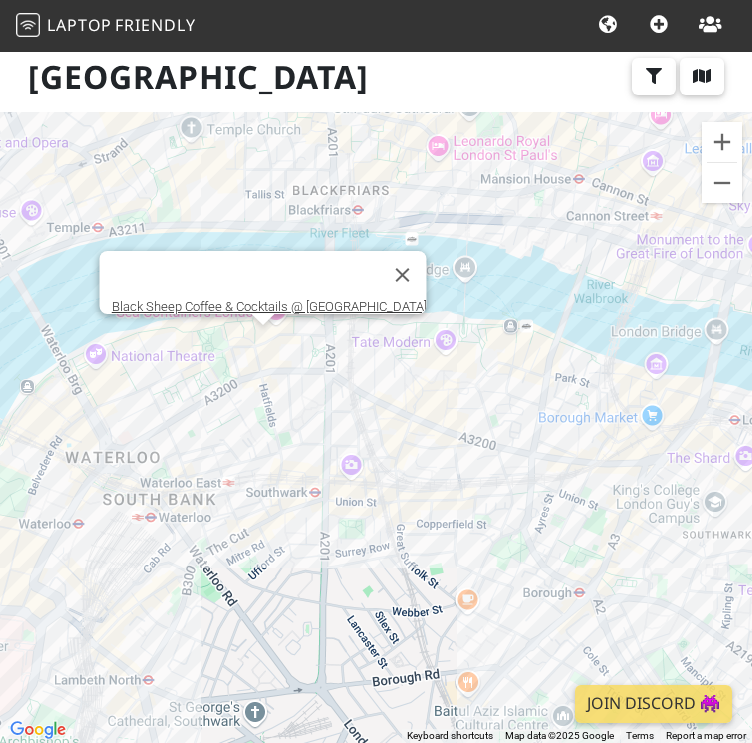 click on "To navigate, press the arrow keys. Black Sheep Coffee & Cocktails @ Southbank Central" at bounding box center [376, 427] 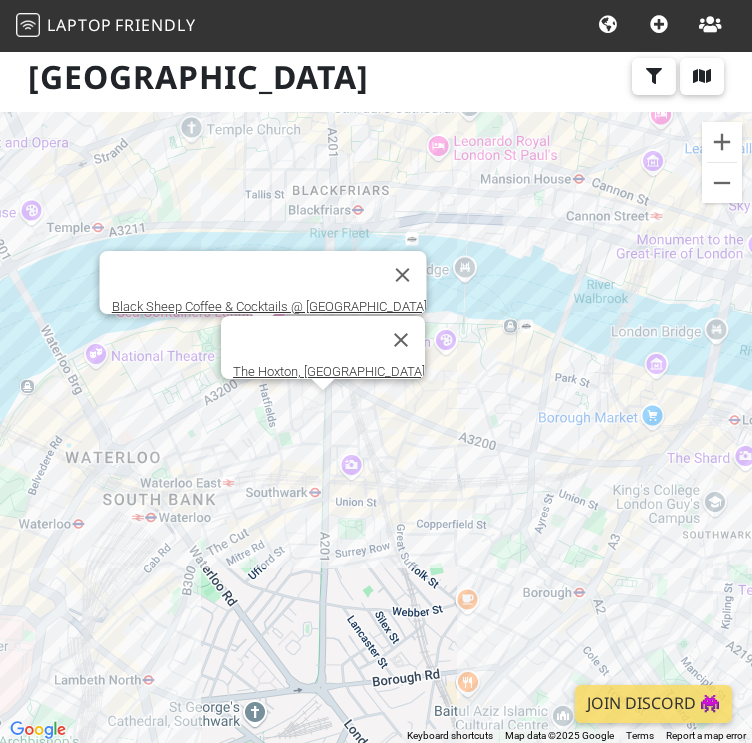 click on "To navigate, press the arrow keys. Black Sheep Coffee & Cocktails @ Southbank Central The Hoxton, Southwark" at bounding box center [376, 427] 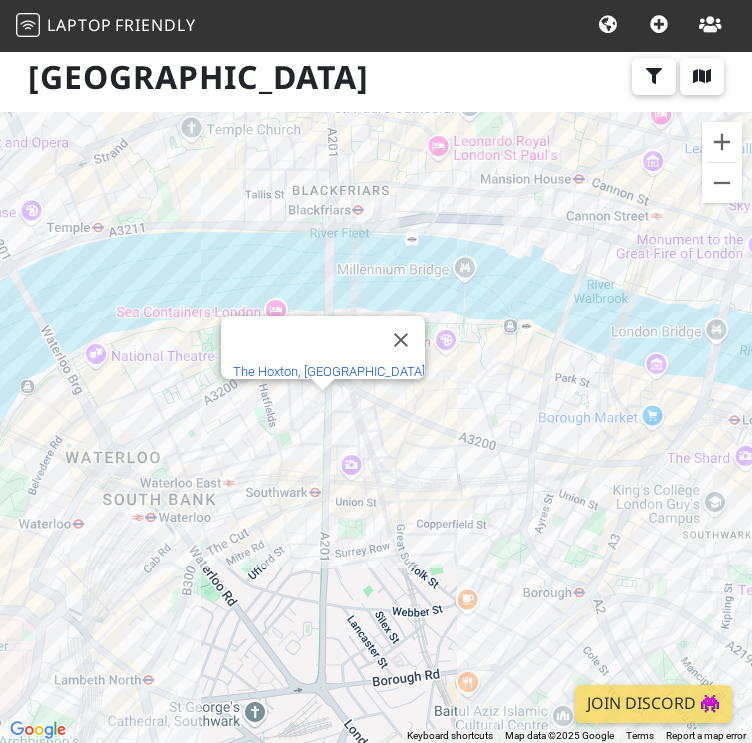 click on "The Hoxton, [GEOGRAPHIC_DATA]" at bounding box center [329, 371] 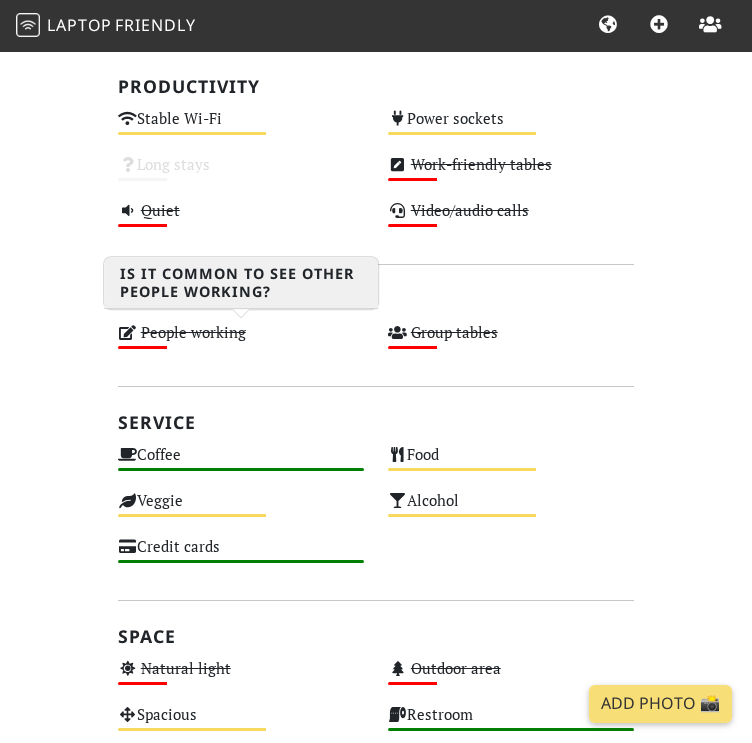 scroll, scrollTop: 975, scrollLeft: 0, axis: vertical 